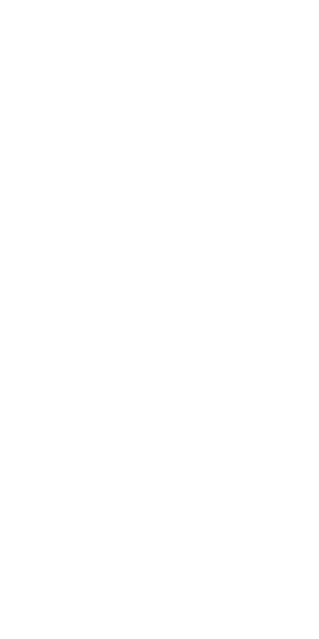 scroll, scrollTop: 0, scrollLeft: 0, axis: both 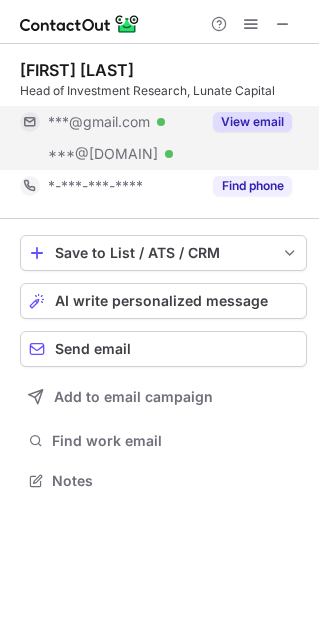 click on "View email" at bounding box center [246, 122] 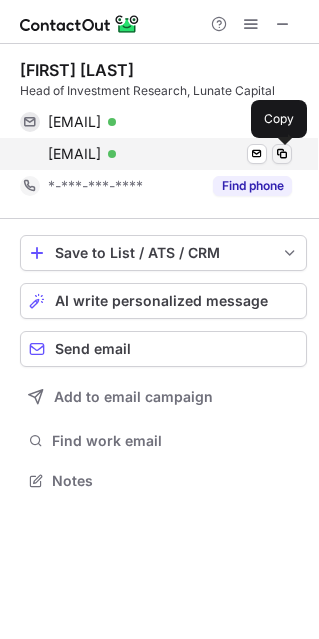click at bounding box center [282, 154] 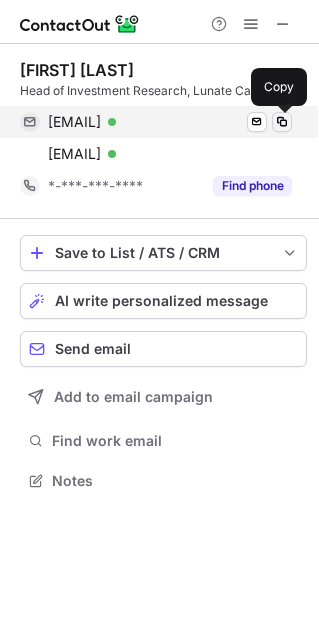 click at bounding box center [282, 122] 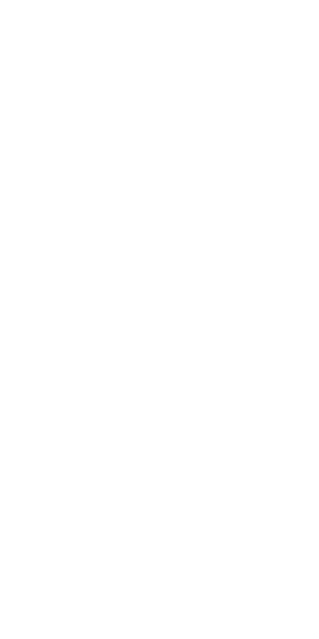 scroll, scrollTop: 0, scrollLeft: 0, axis: both 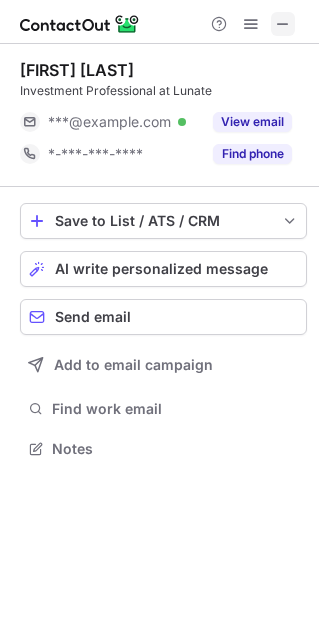 click at bounding box center (283, 24) 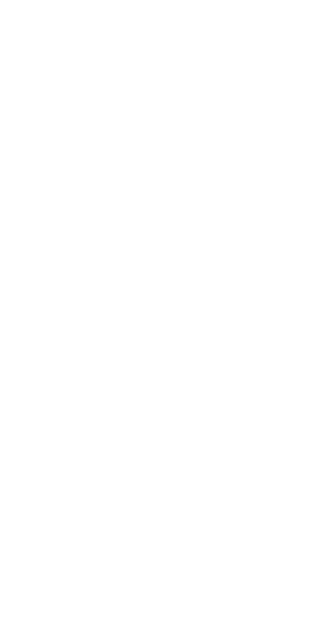 scroll, scrollTop: 0, scrollLeft: 0, axis: both 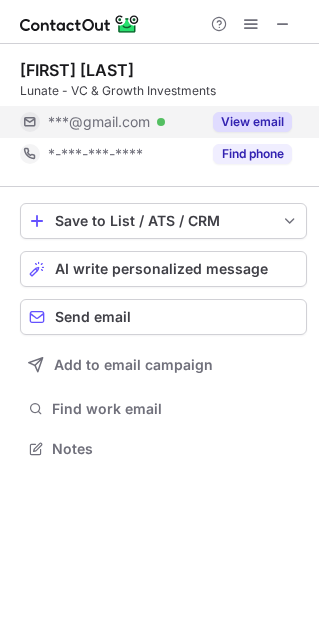click on "View email" at bounding box center (252, 122) 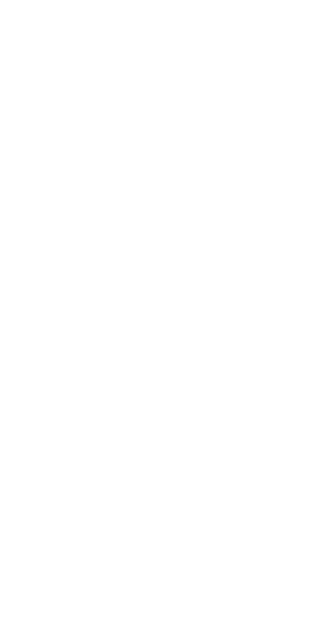 scroll, scrollTop: 0, scrollLeft: 0, axis: both 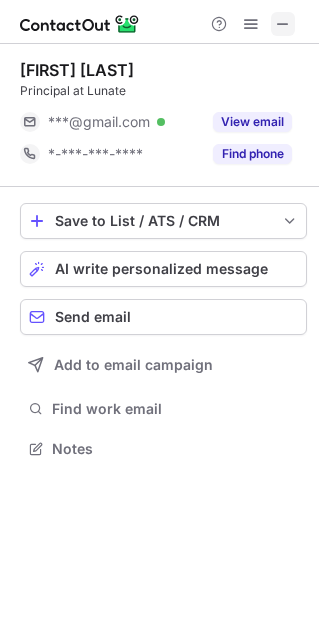 click at bounding box center (283, 24) 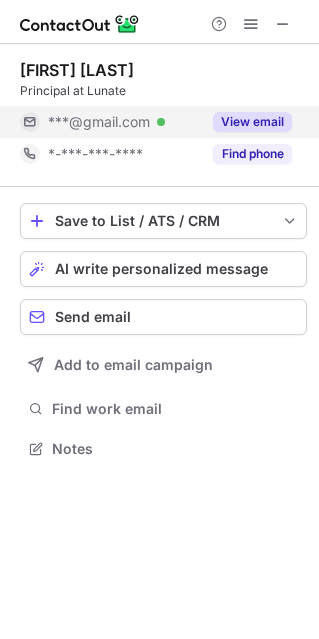 click on "View email" at bounding box center (252, 122) 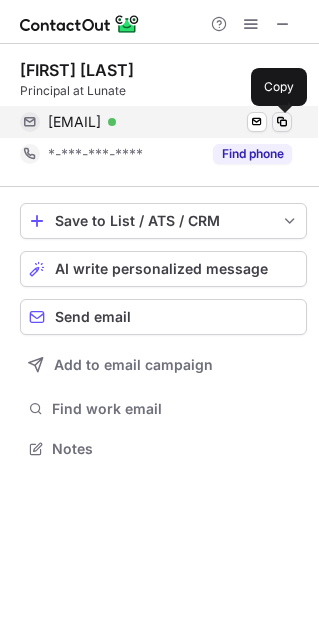 click at bounding box center [282, 122] 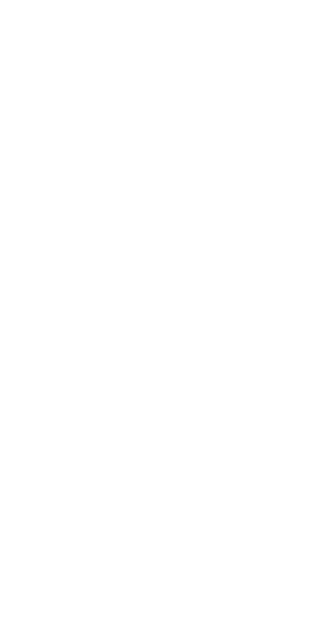 scroll, scrollTop: 0, scrollLeft: 0, axis: both 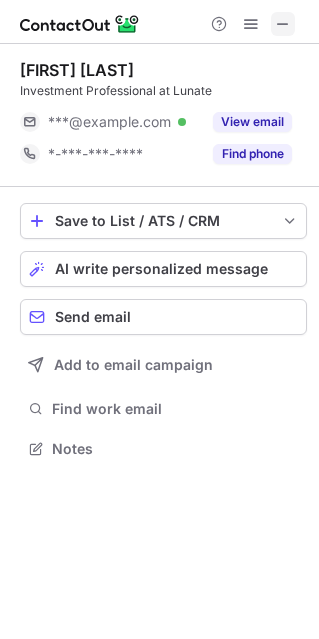 click at bounding box center [283, 24] 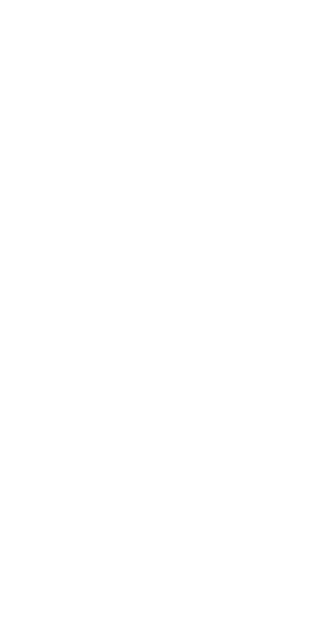 scroll, scrollTop: 0, scrollLeft: 0, axis: both 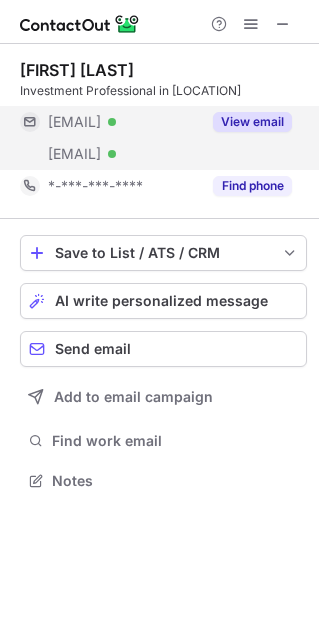 click on "View email" at bounding box center [252, 122] 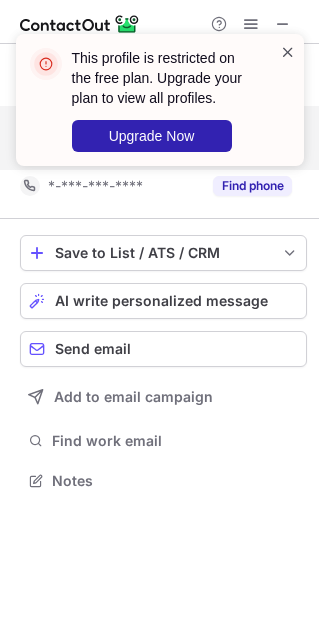 click at bounding box center (288, 52) 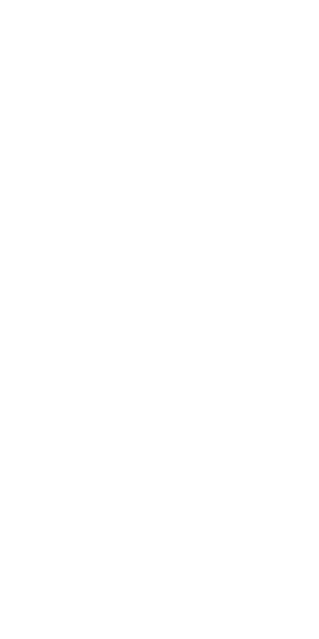 scroll, scrollTop: 0, scrollLeft: 0, axis: both 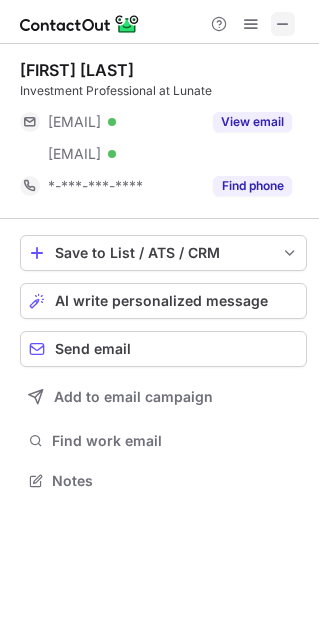 drag, startPoint x: 286, startPoint y: 14, endPoint x: 58, endPoint y: 42, distance: 229.71286 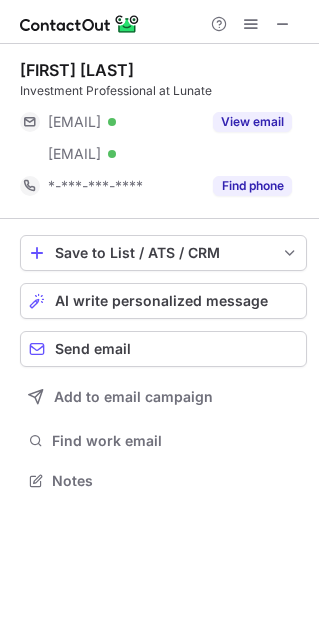 click at bounding box center (283, 24) 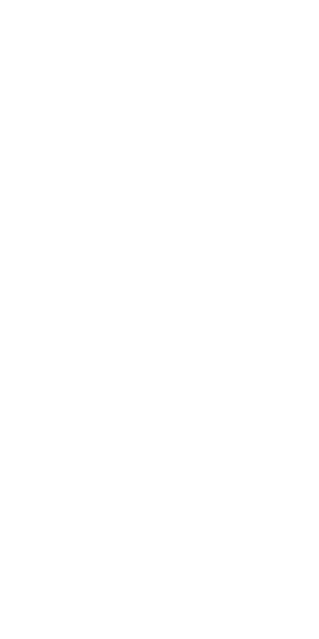 scroll, scrollTop: 0, scrollLeft: 0, axis: both 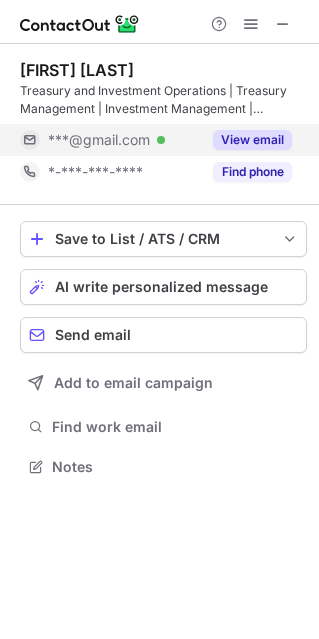click on "View email" at bounding box center (252, 140) 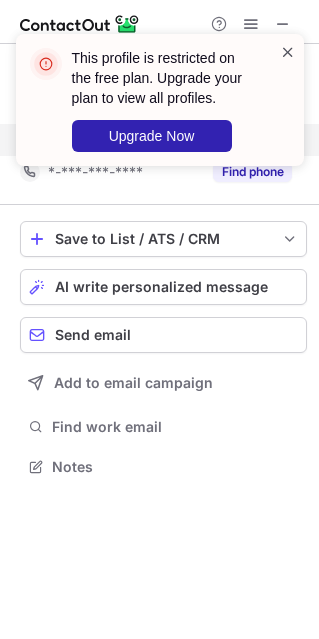 click at bounding box center [288, 52] 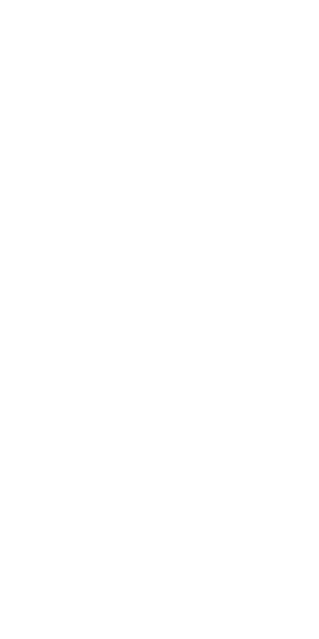 scroll, scrollTop: 0, scrollLeft: 0, axis: both 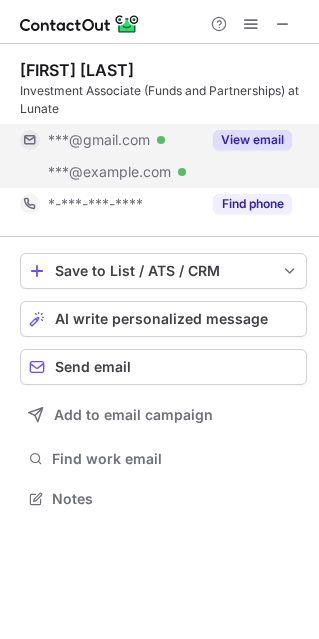 click on "View email" at bounding box center (252, 140) 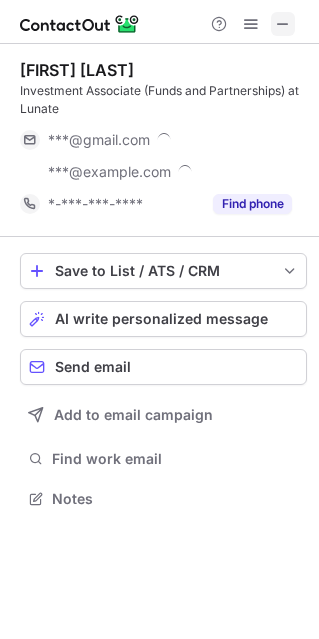 click at bounding box center (283, 24) 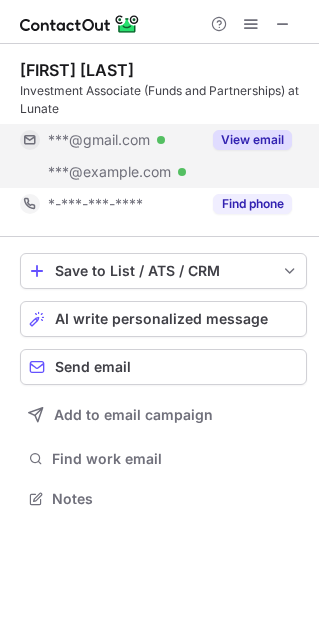 click on "View email" at bounding box center [252, 140] 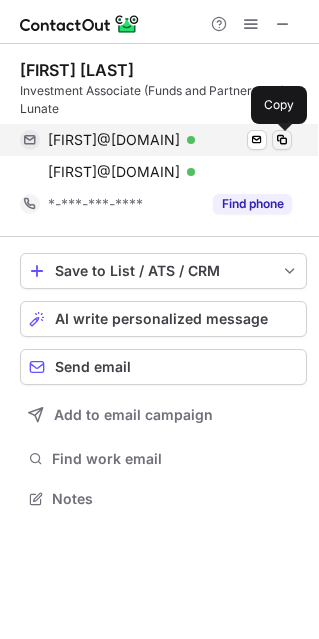 click at bounding box center (282, 140) 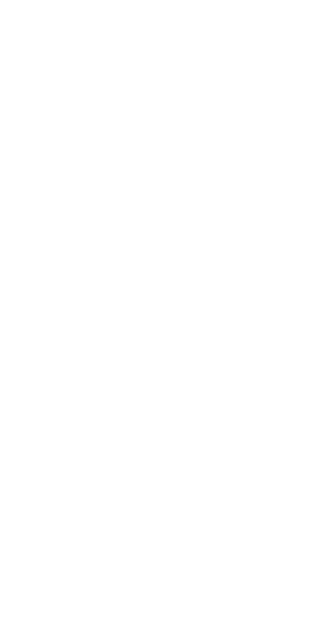 scroll, scrollTop: 0, scrollLeft: 0, axis: both 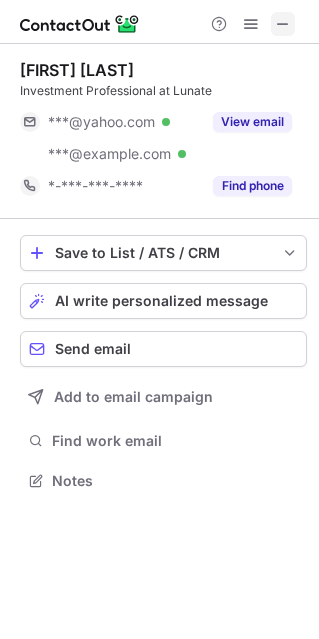 click at bounding box center (283, 24) 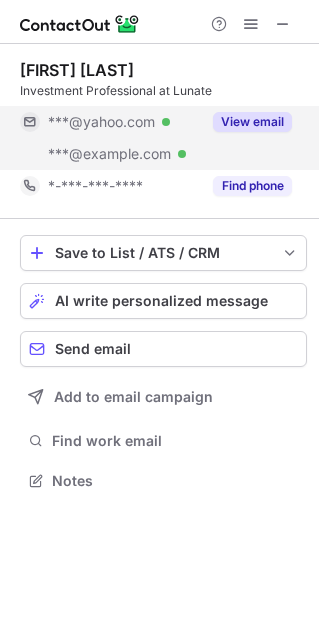 click on "View email" at bounding box center [252, 122] 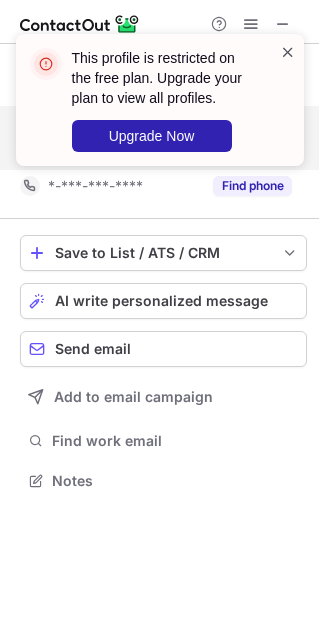 drag, startPoint x: 286, startPoint y: 54, endPoint x: 286, endPoint y: 40, distance: 14 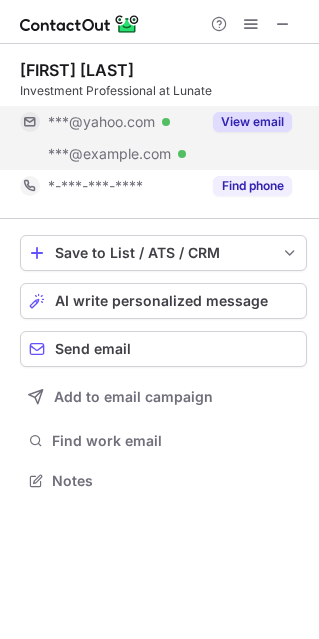 click on "This profile is restricted on the free plan. Upgrade your plan to view all profiles. Upgrade Now" at bounding box center (160, 108) 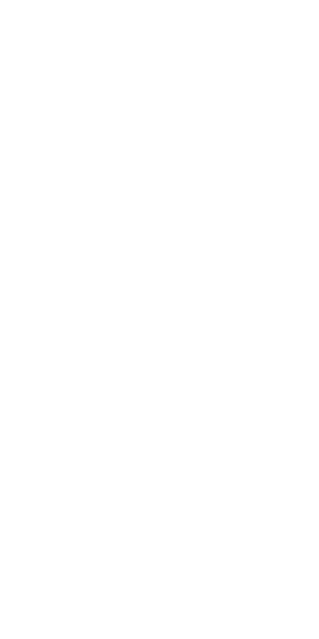 scroll, scrollTop: 0, scrollLeft: 0, axis: both 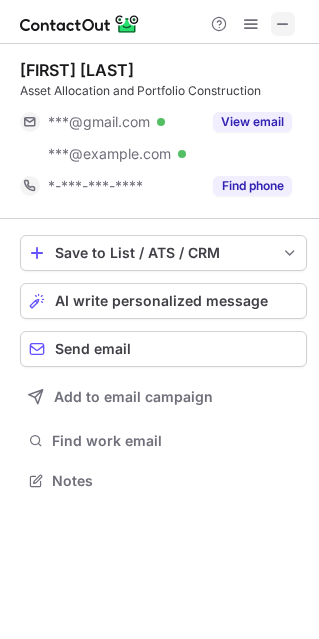 click at bounding box center (283, 24) 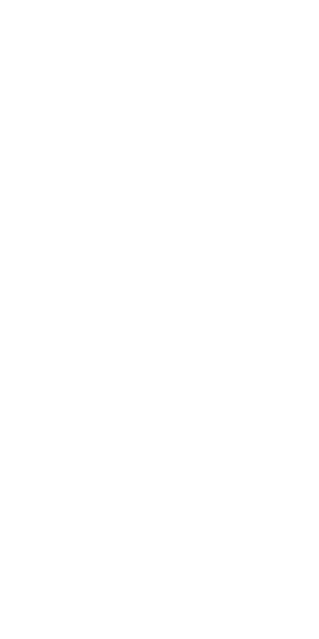 scroll, scrollTop: 0, scrollLeft: 0, axis: both 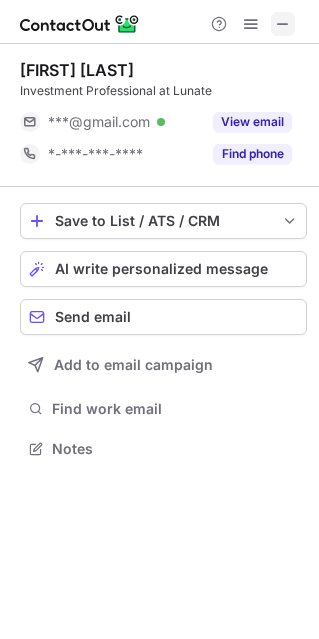 click at bounding box center [283, 24] 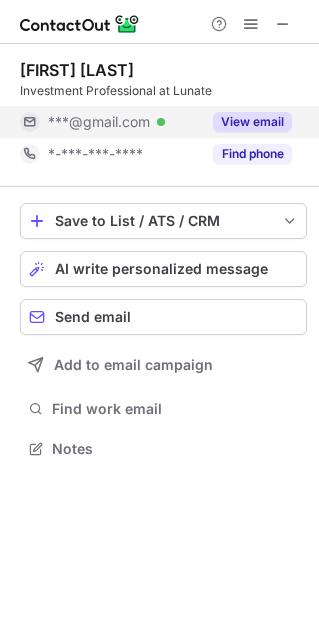 click on "View email" at bounding box center [252, 122] 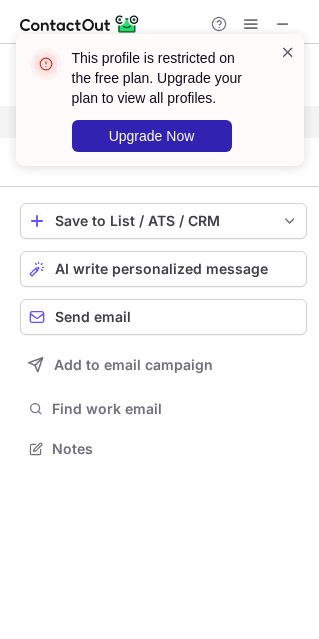 click at bounding box center (288, 52) 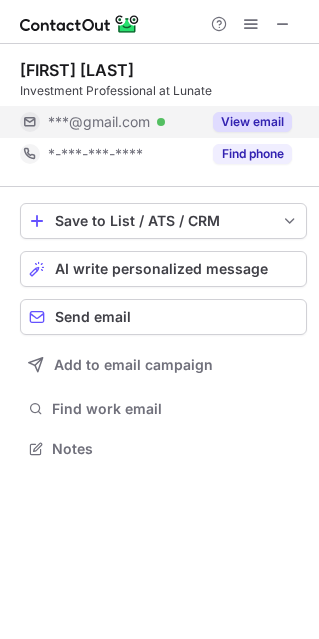 click at bounding box center [288, 52] 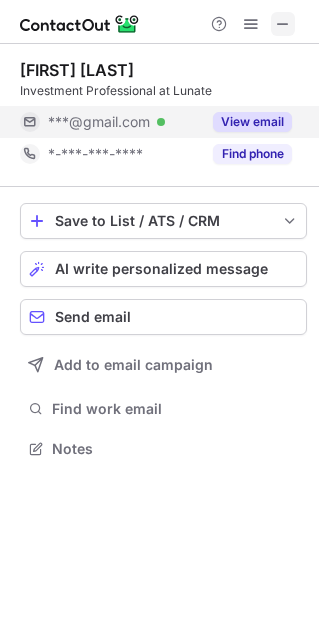 click at bounding box center (283, 24) 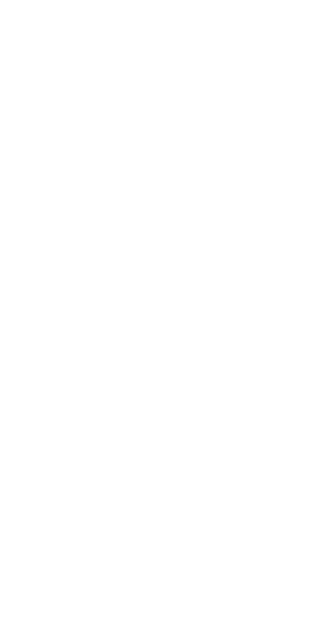 scroll, scrollTop: 0, scrollLeft: 0, axis: both 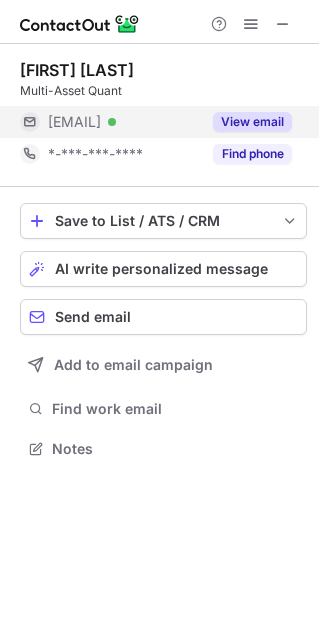 click on "View email" at bounding box center [252, 122] 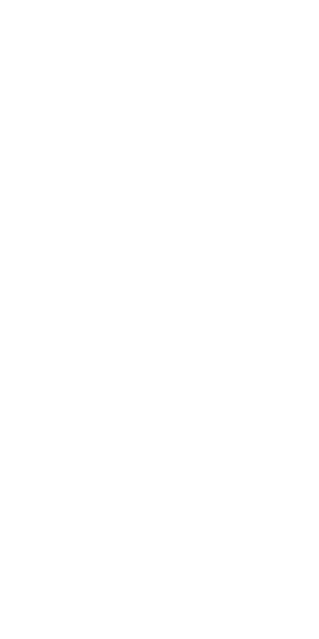scroll, scrollTop: 0, scrollLeft: 0, axis: both 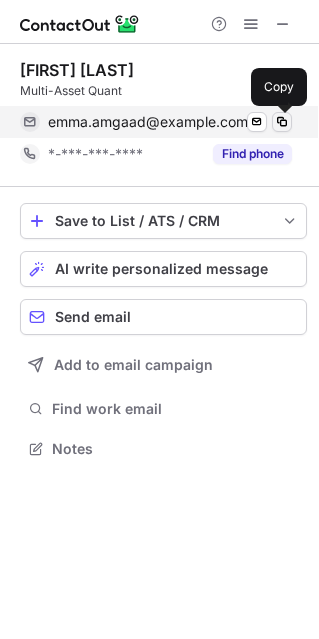 click at bounding box center [282, 122] 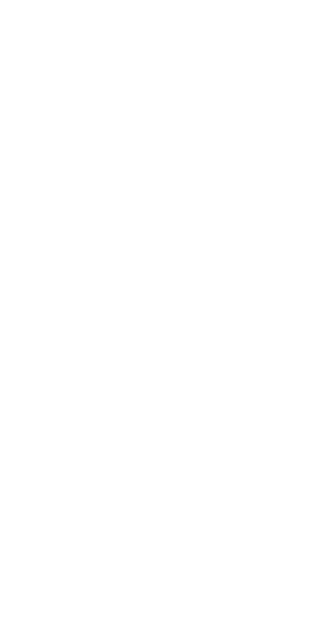scroll, scrollTop: 0, scrollLeft: 0, axis: both 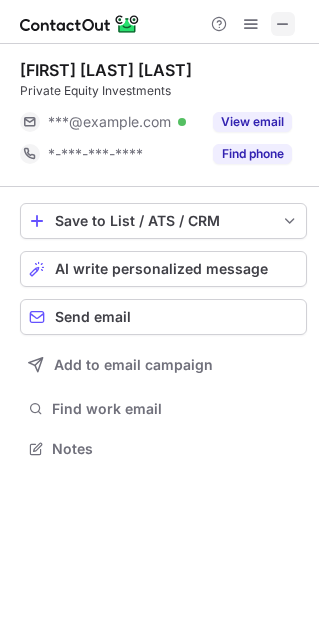 click at bounding box center (283, 24) 